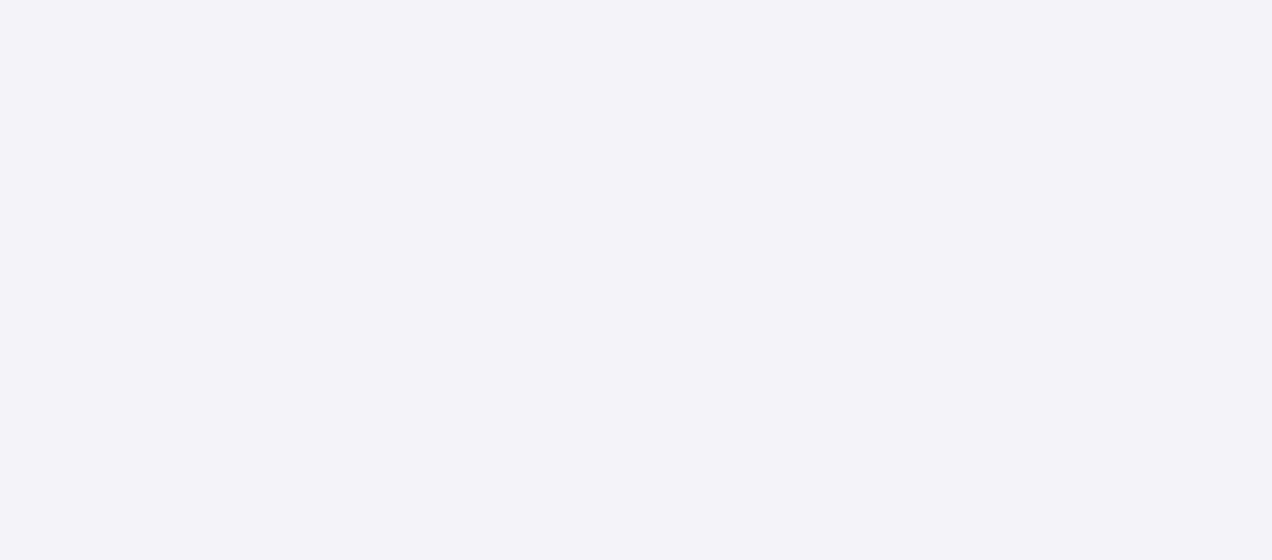 scroll, scrollTop: 0, scrollLeft: 0, axis: both 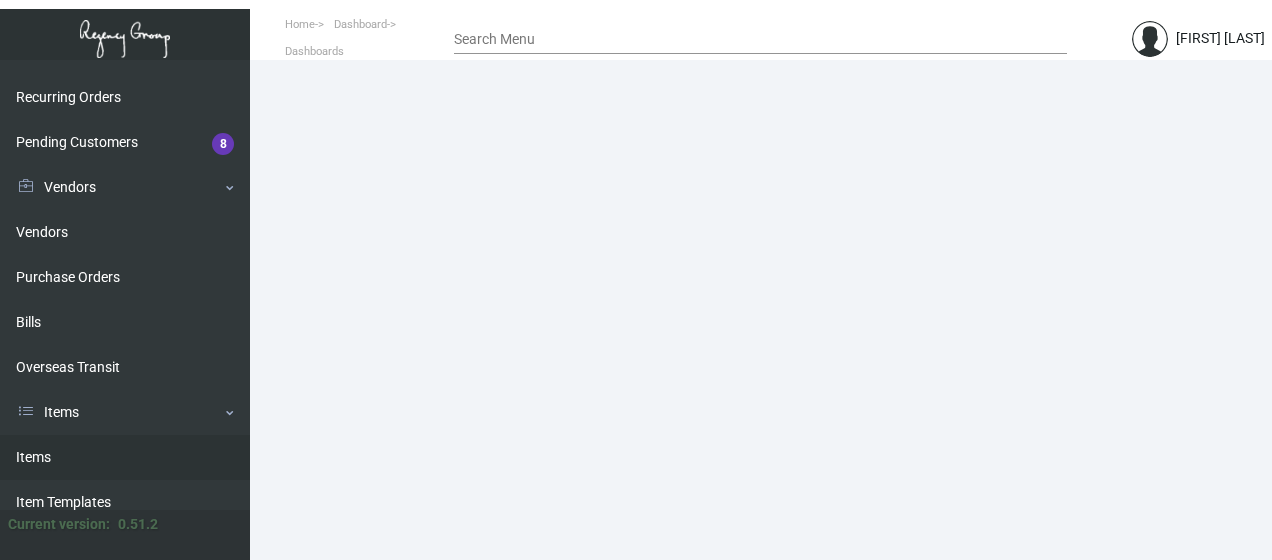 click on "Items" 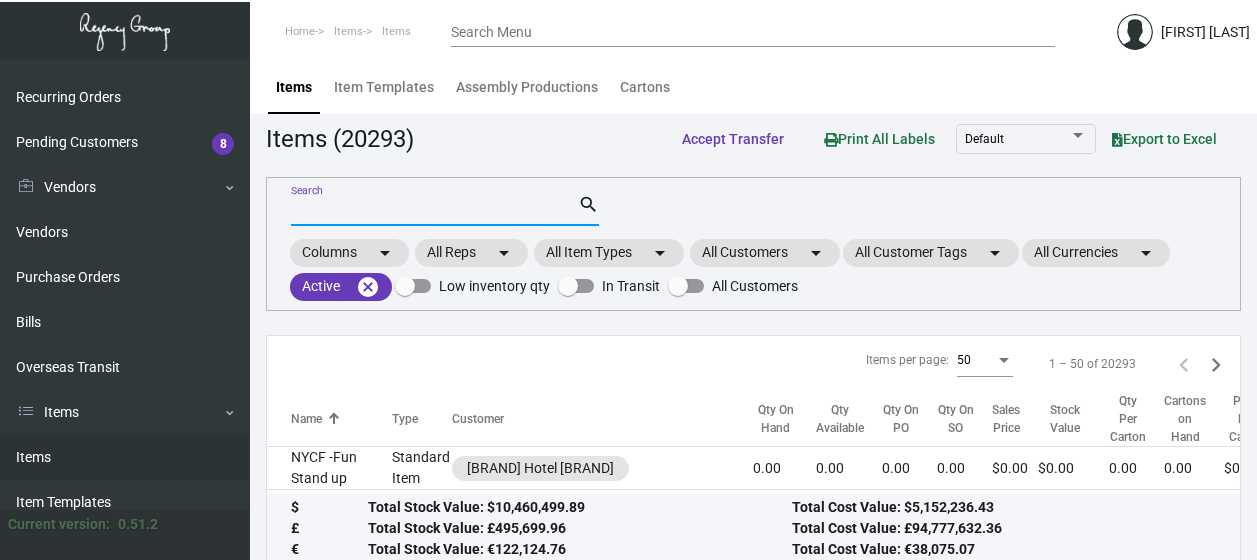 click on "Search" at bounding box center (434, 211) 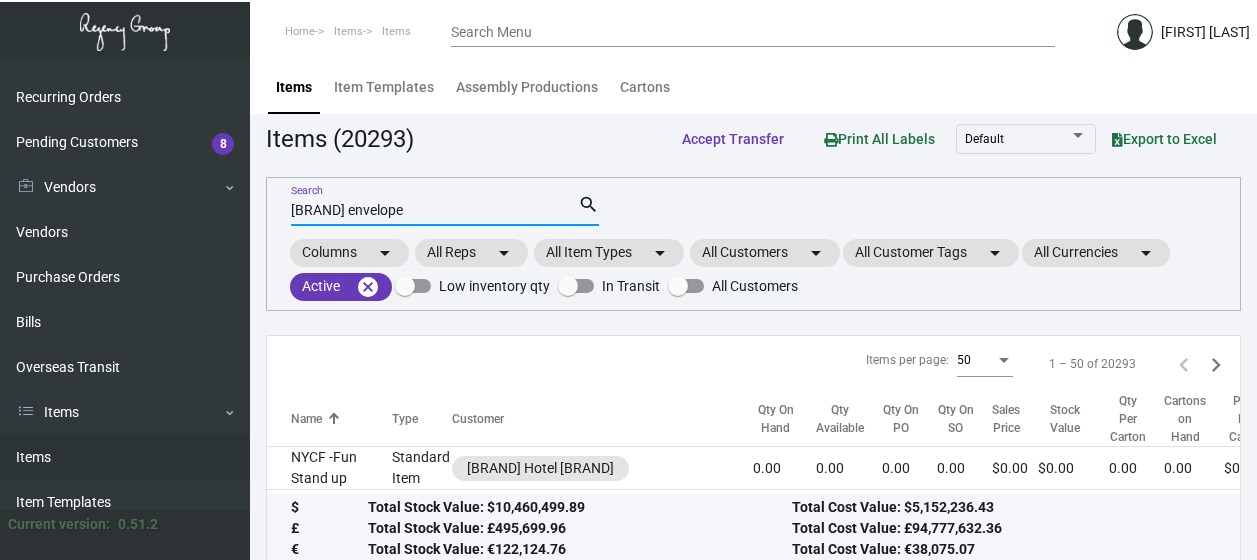 type on "[BRAND] envelope" 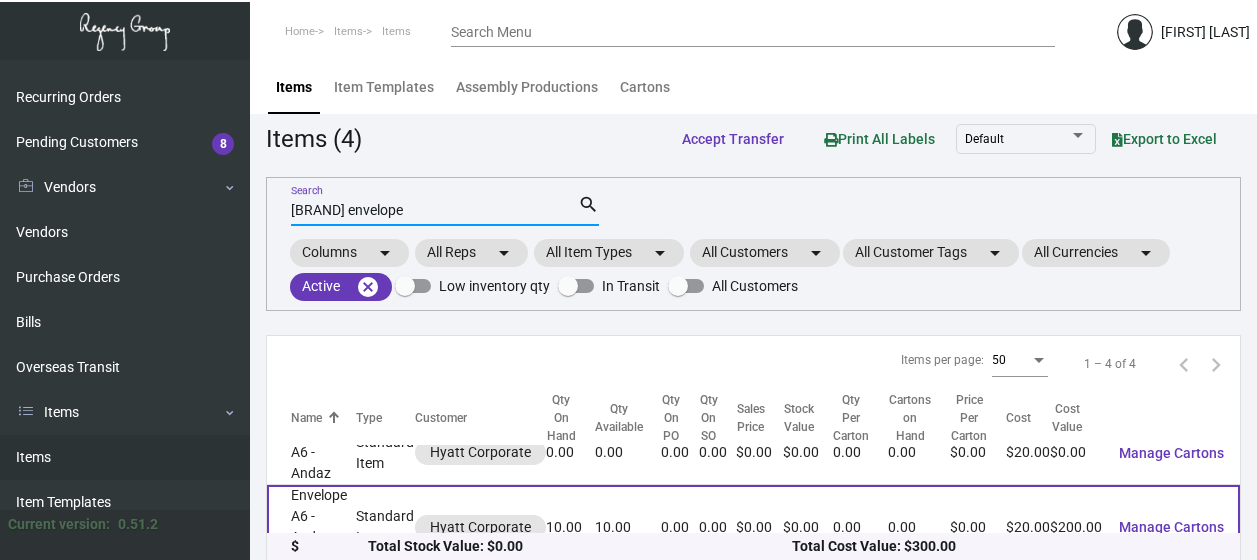 scroll, scrollTop: 100, scrollLeft: 0, axis: vertical 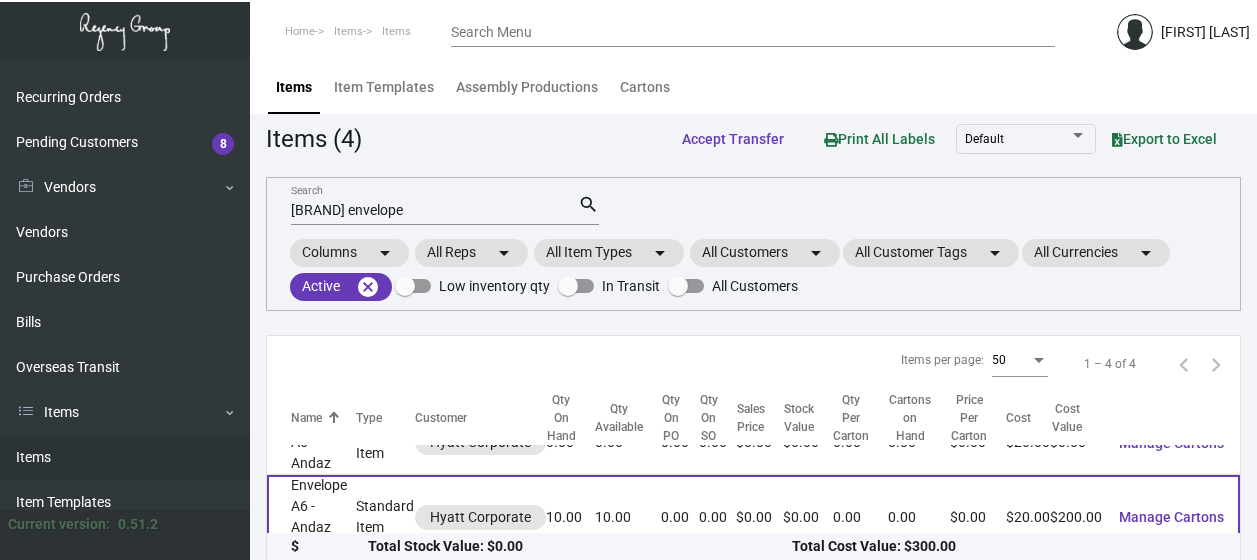 click on "Envelope A6 - Andaz (Option2)" 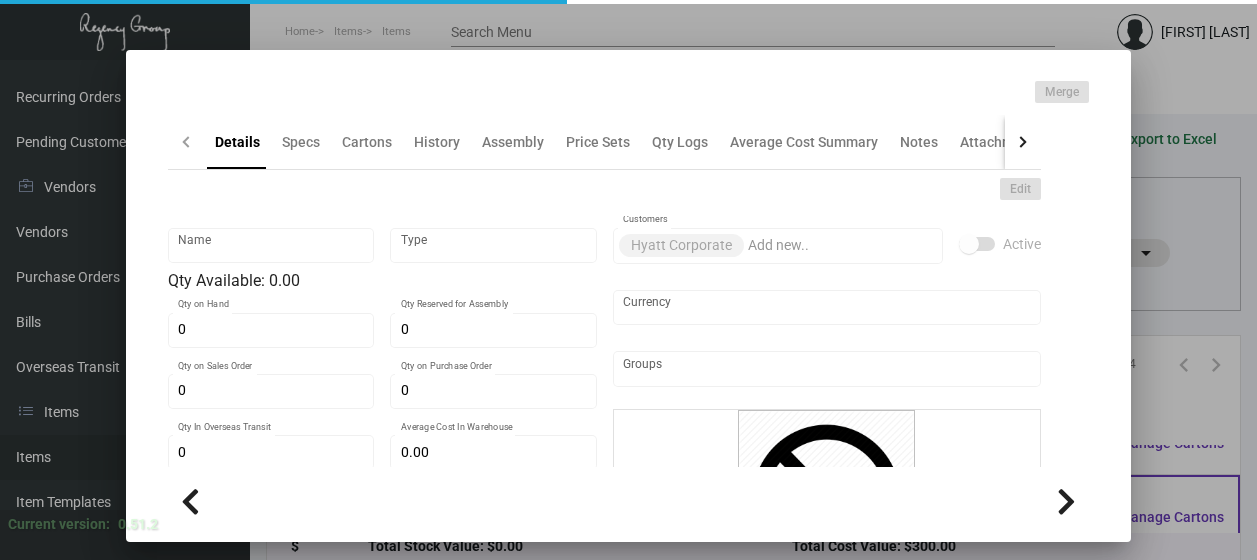 type on "Envelope A6 - Andaz (Option2)" 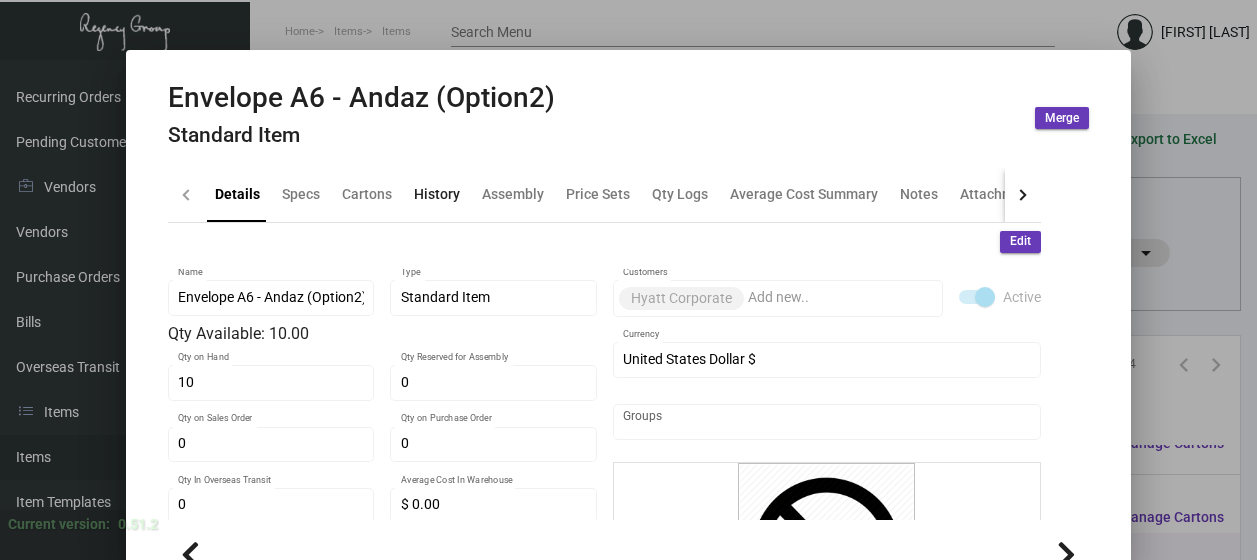 click on "History" at bounding box center (437, 194) 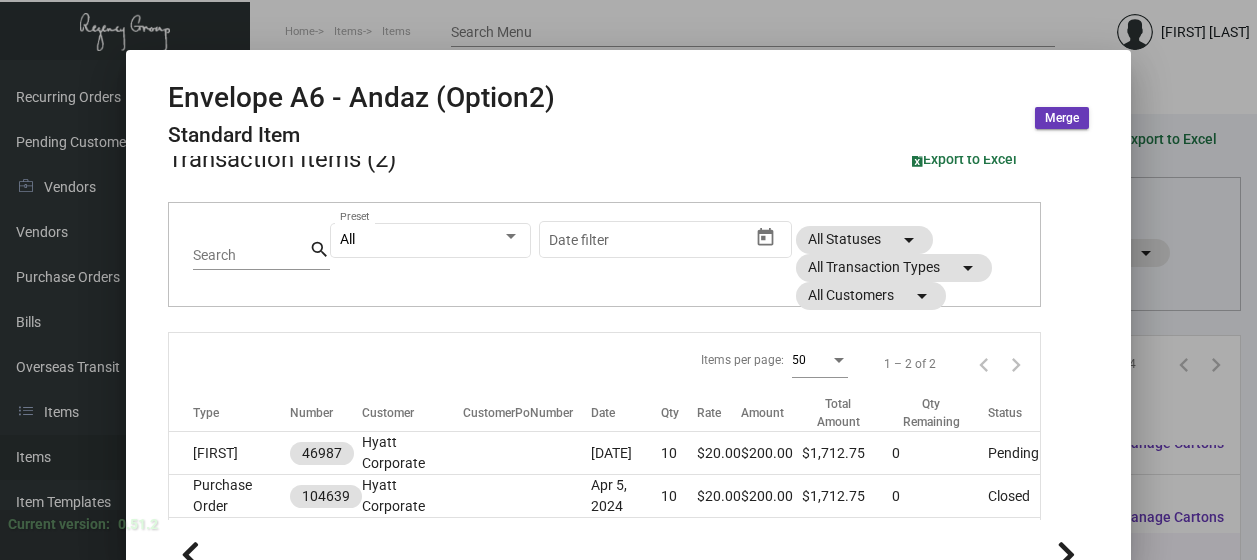 scroll, scrollTop: 148, scrollLeft: 0, axis: vertical 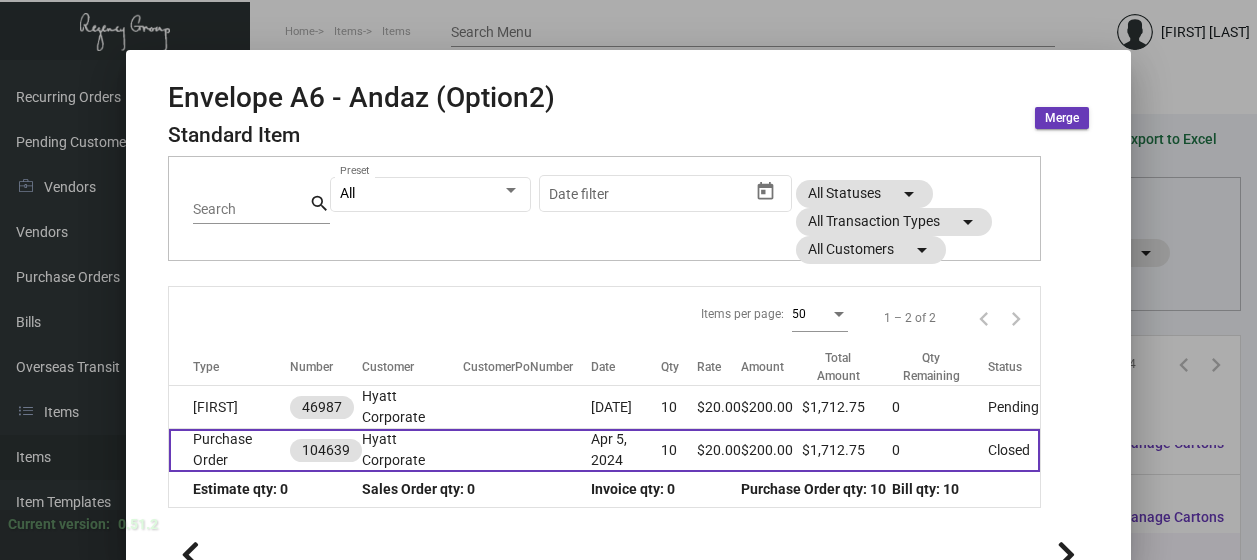 click on "Purchase Order" at bounding box center (229, 450) 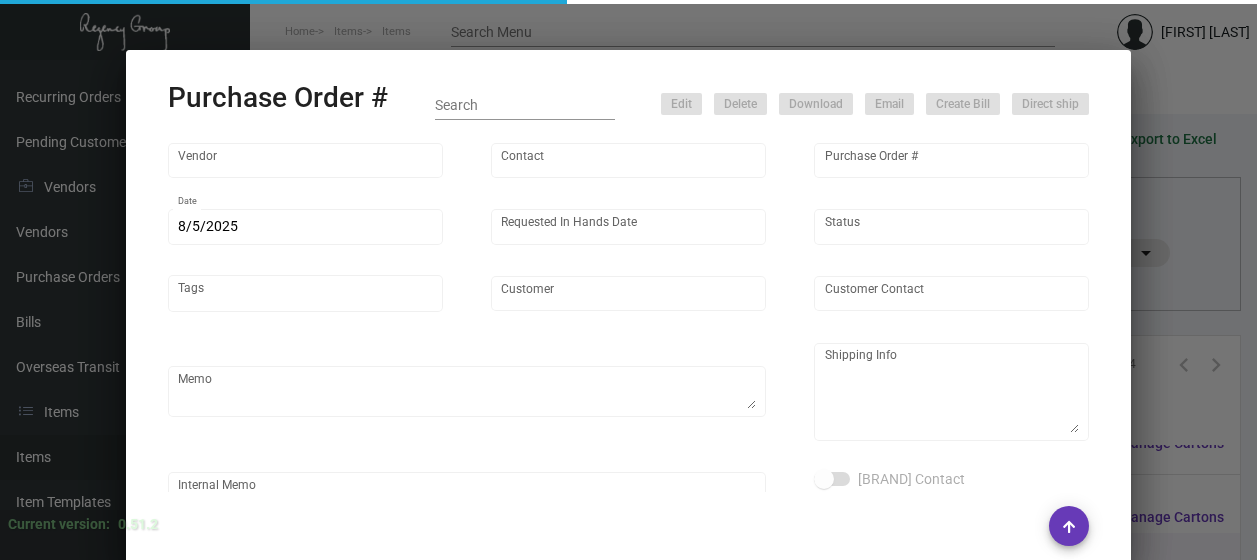 type on "Team Concept" 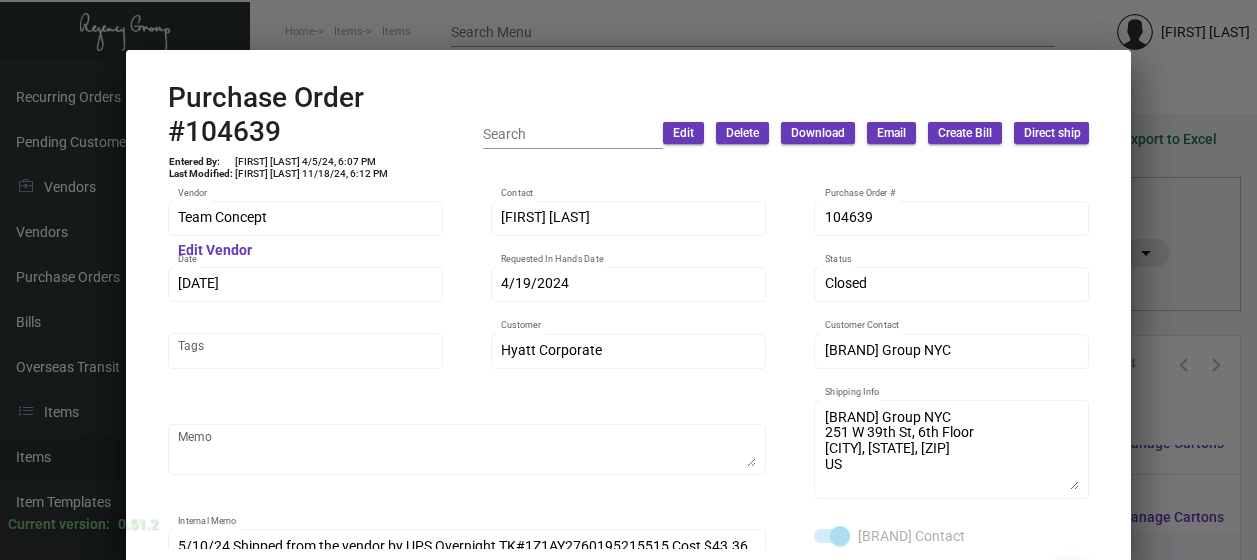 type on "-1" 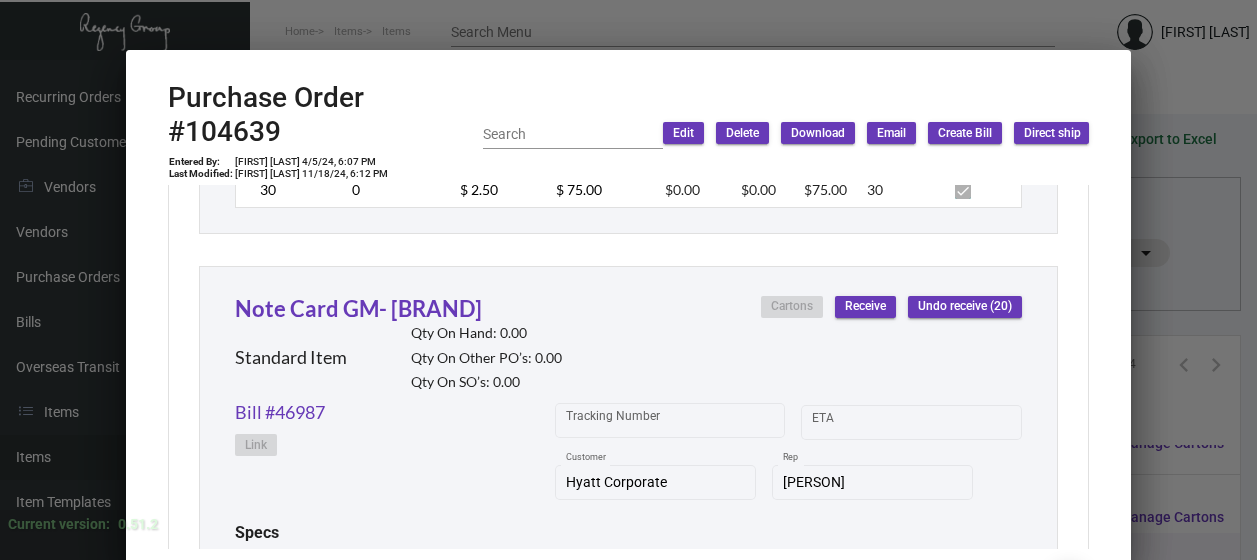 scroll, scrollTop: 2300, scrollLeft: 0, axis: vertical 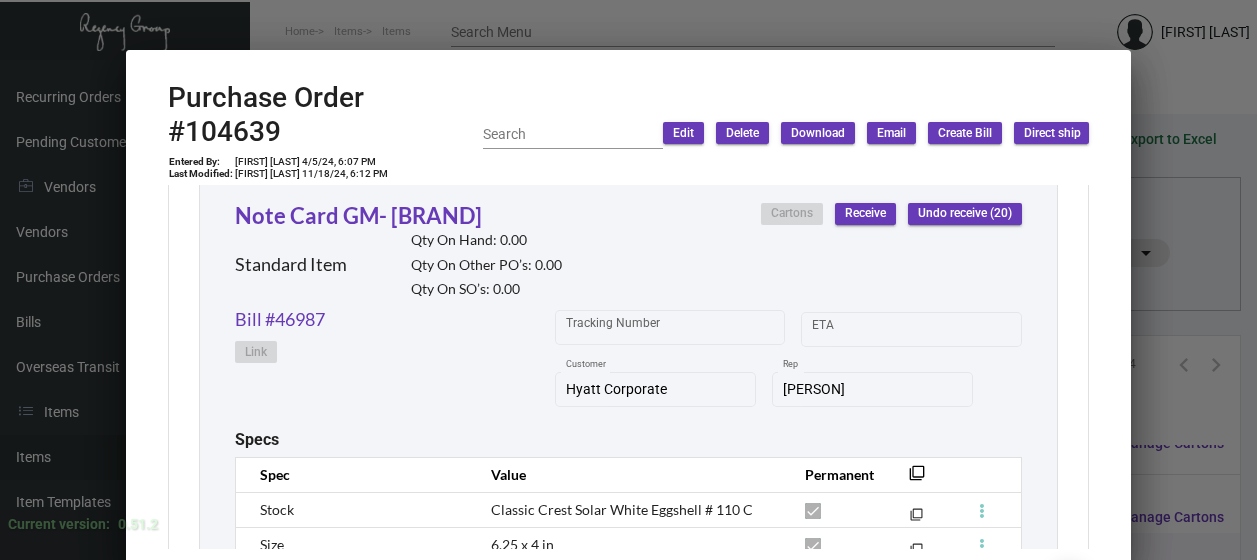drag, startPoint x: 1168, startPoint y: 84, endPoint x: 1151, endPoint y: 84, distance: 17 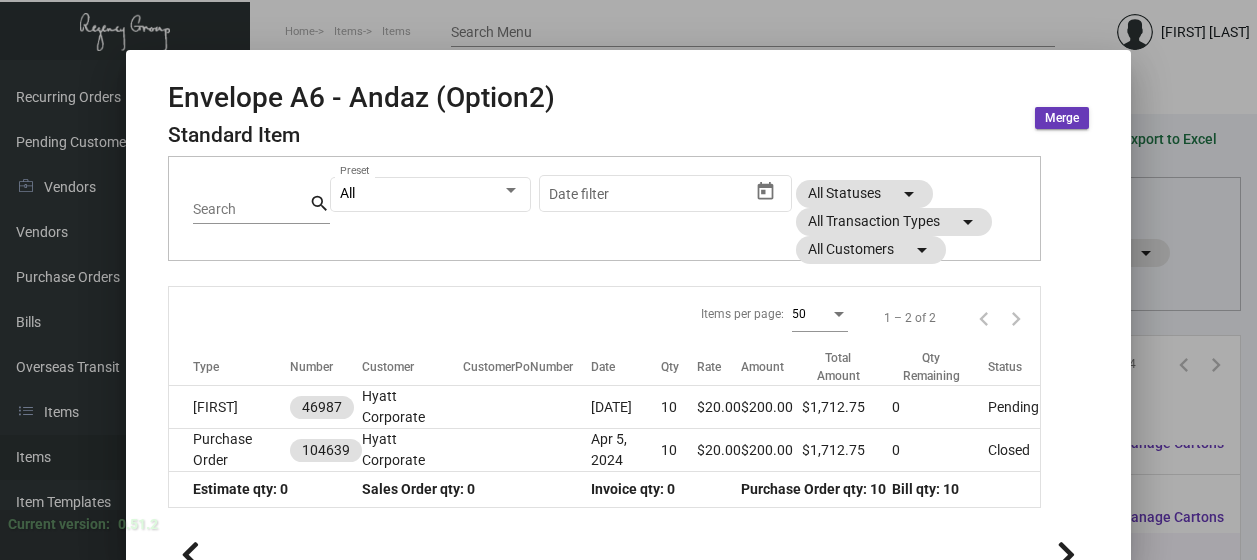 click at bounding box center [628, 280] 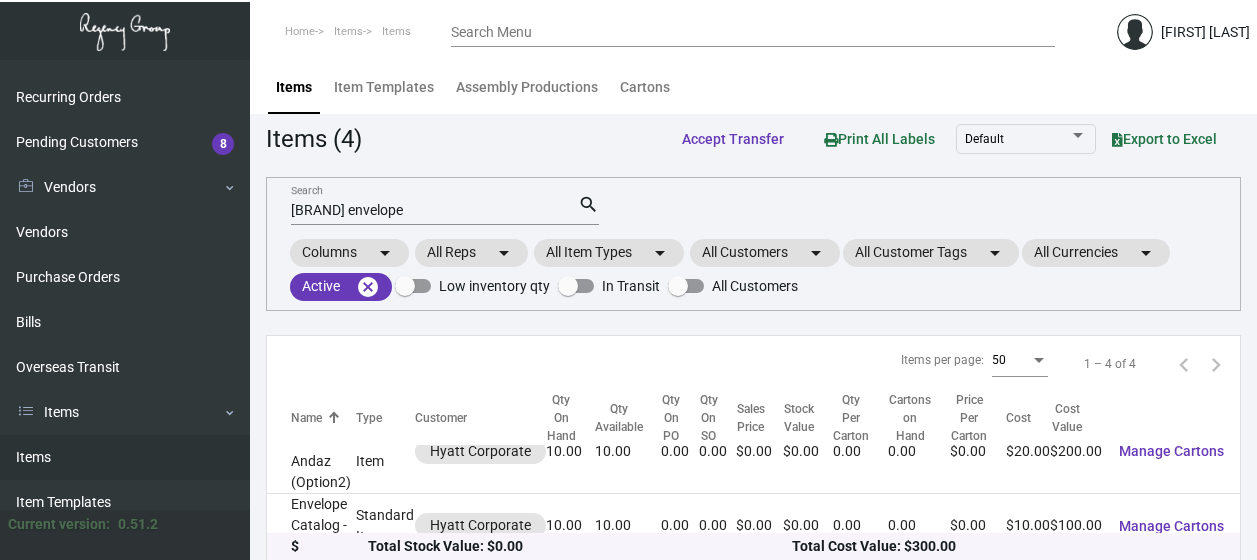 scroll, scrollTop: 191, scrollLeft: 0, axis: vertical 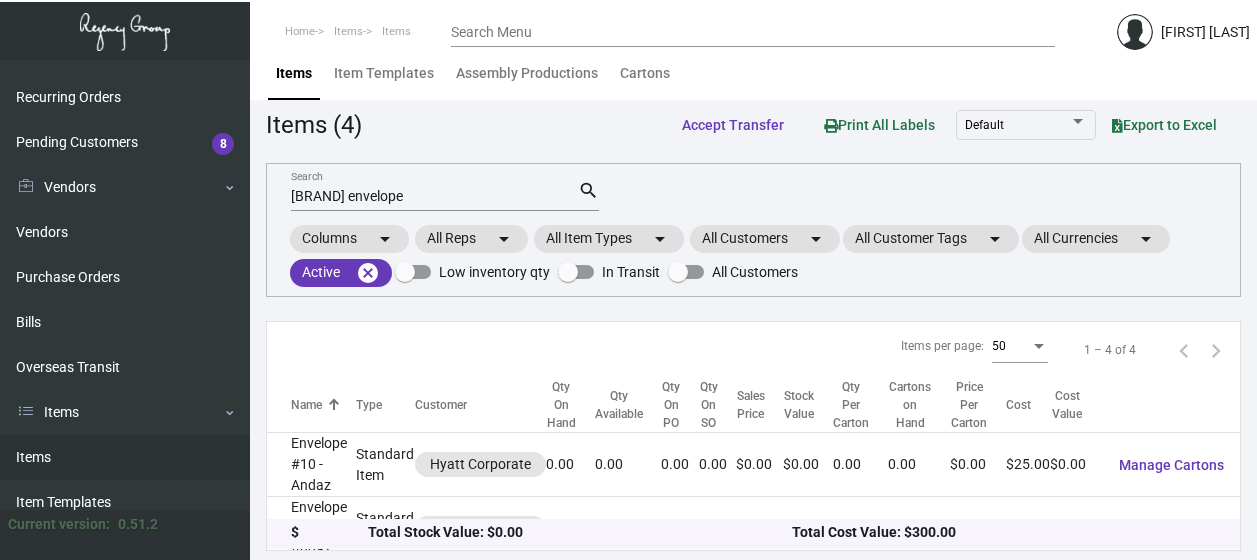 click on "[BRAND] envelope" at bounding box center [434, 197] 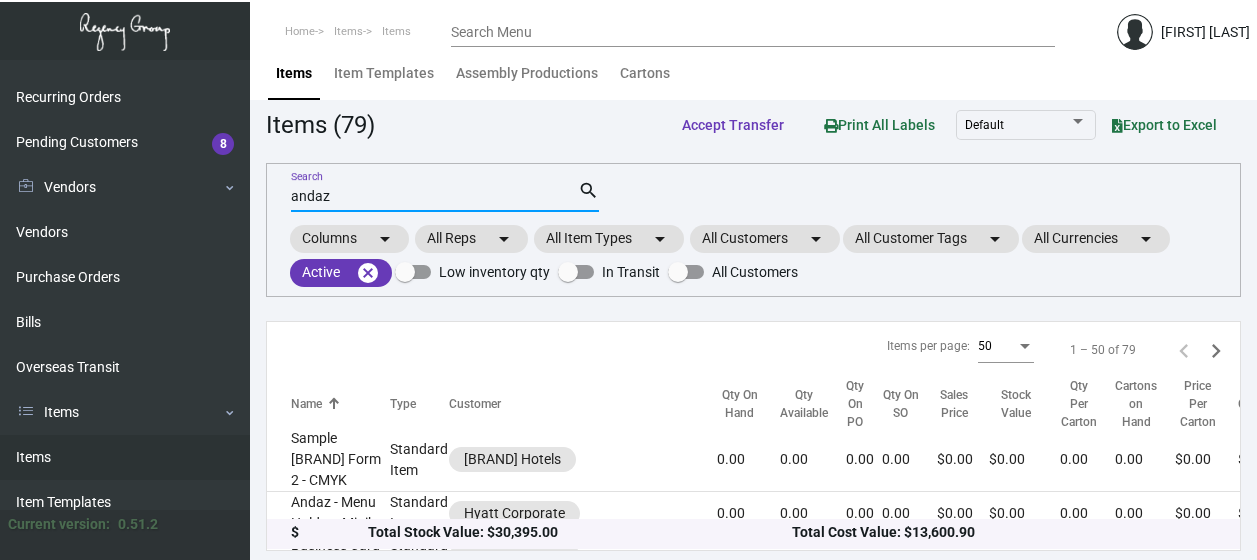 scroll, scrollTop: 0, scrollLeft: 0, axis: both 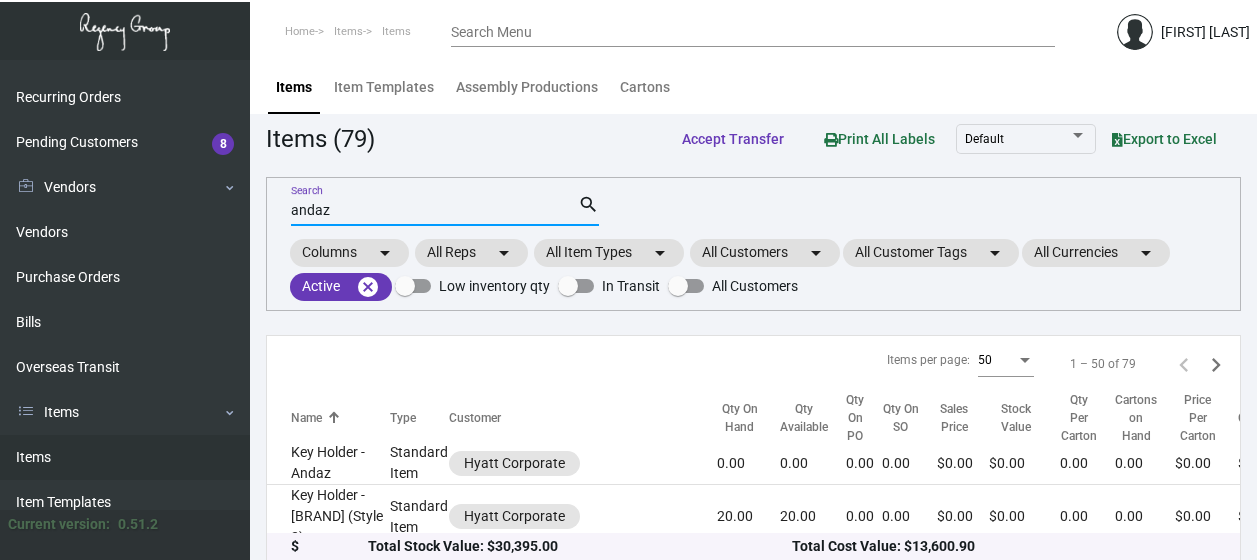 type on "andaz" 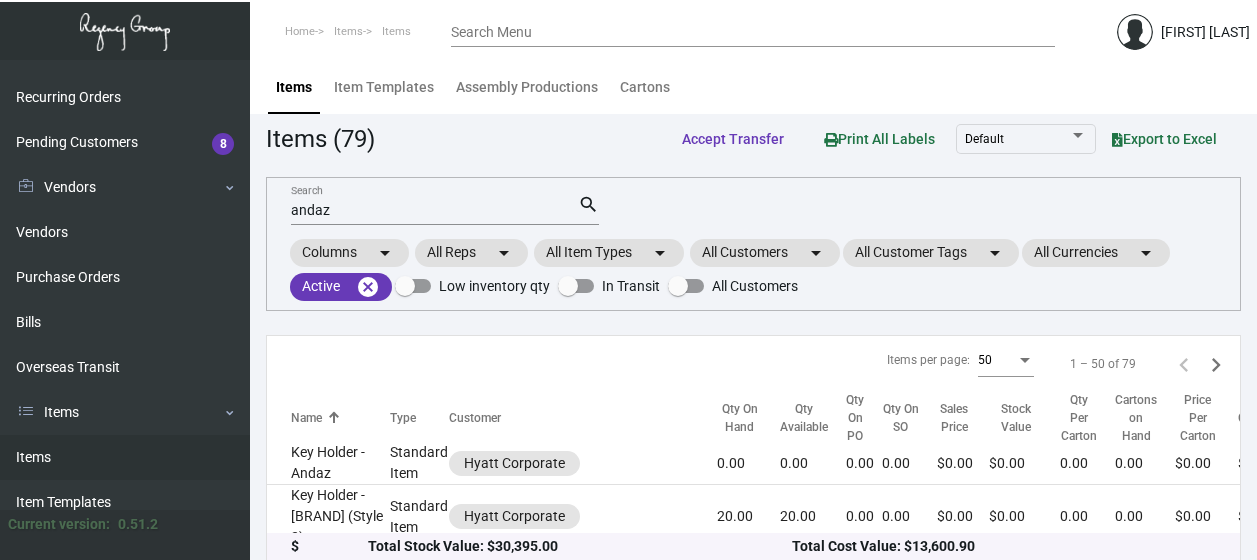 click on "Launch Kit - [BRAND]" 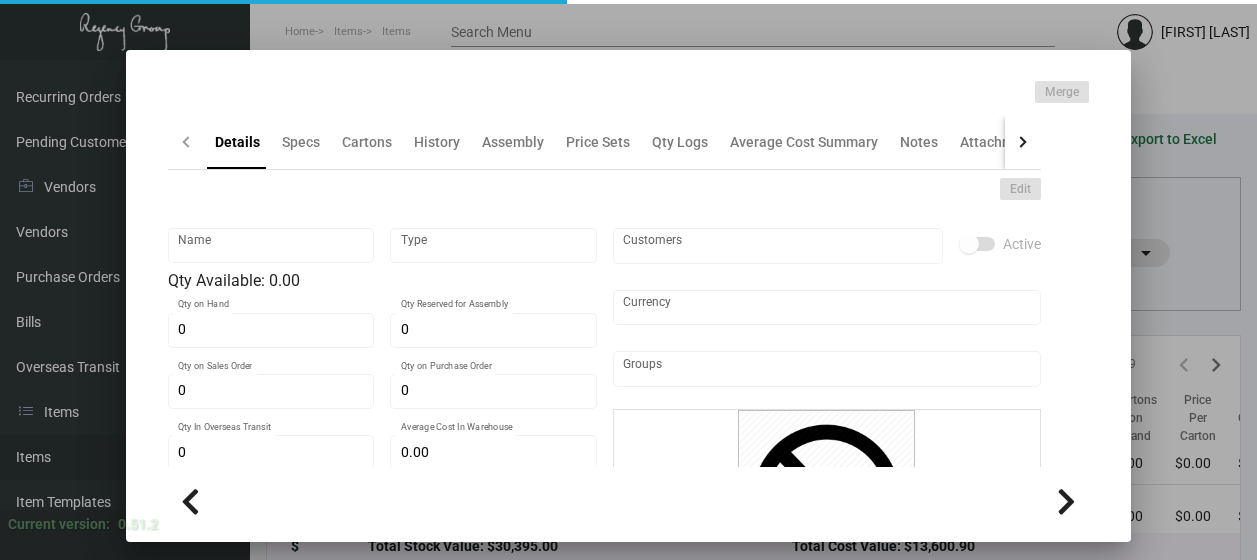 type on "Launch Kit - [BRAND]" 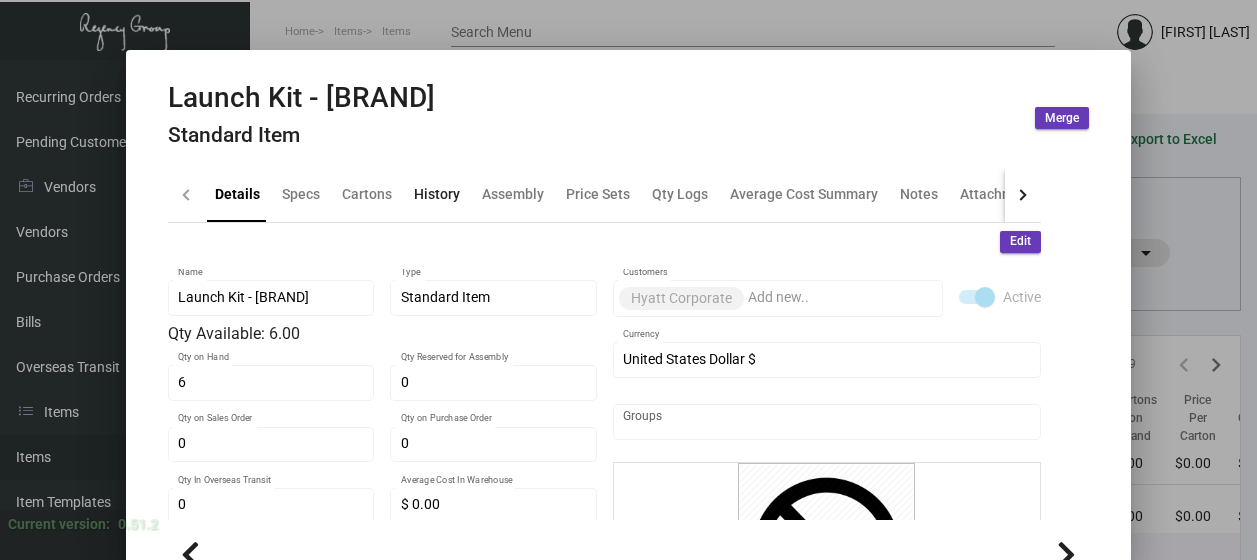 click on "History" at bounding box center [437, 194] 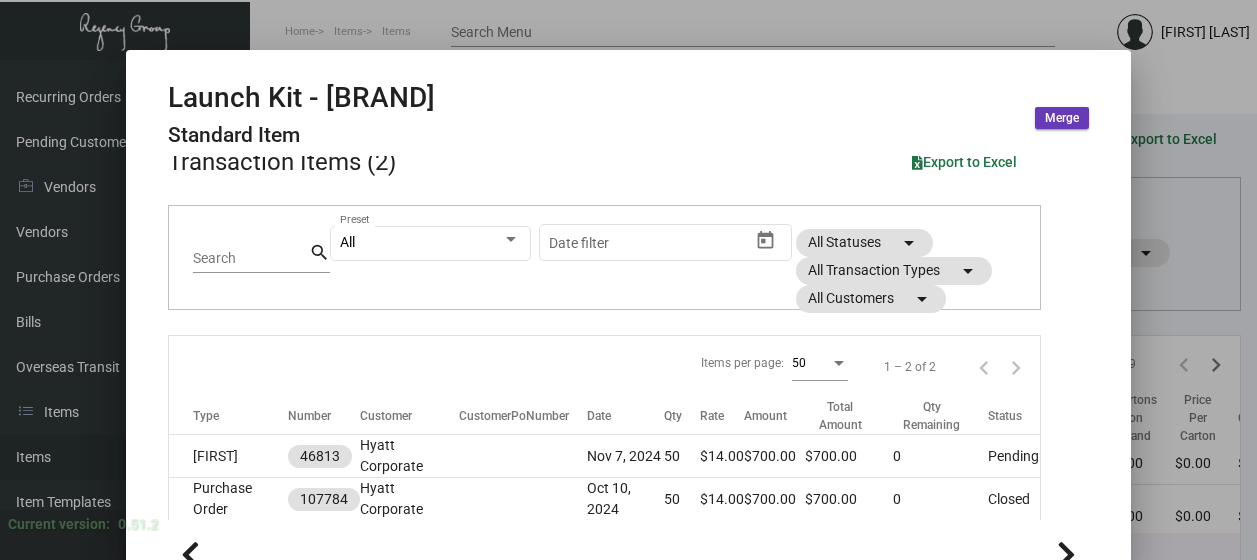 scroll, scrollTop: 148, scrollLeft: 0, axis: vertical 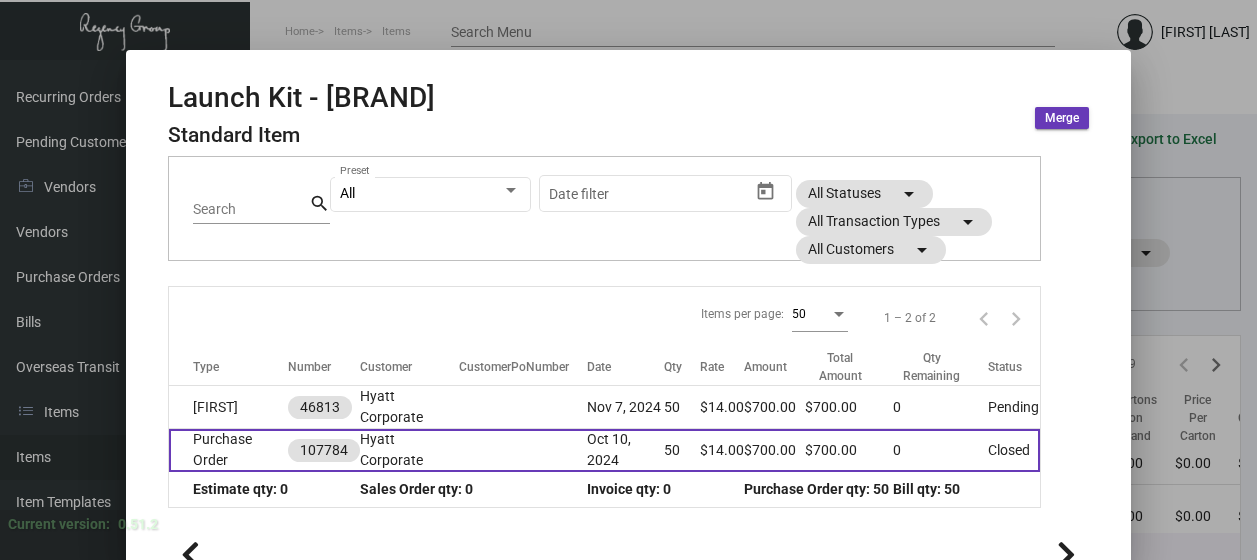 click on "Purchase Order" at bounding box center (228, 450) 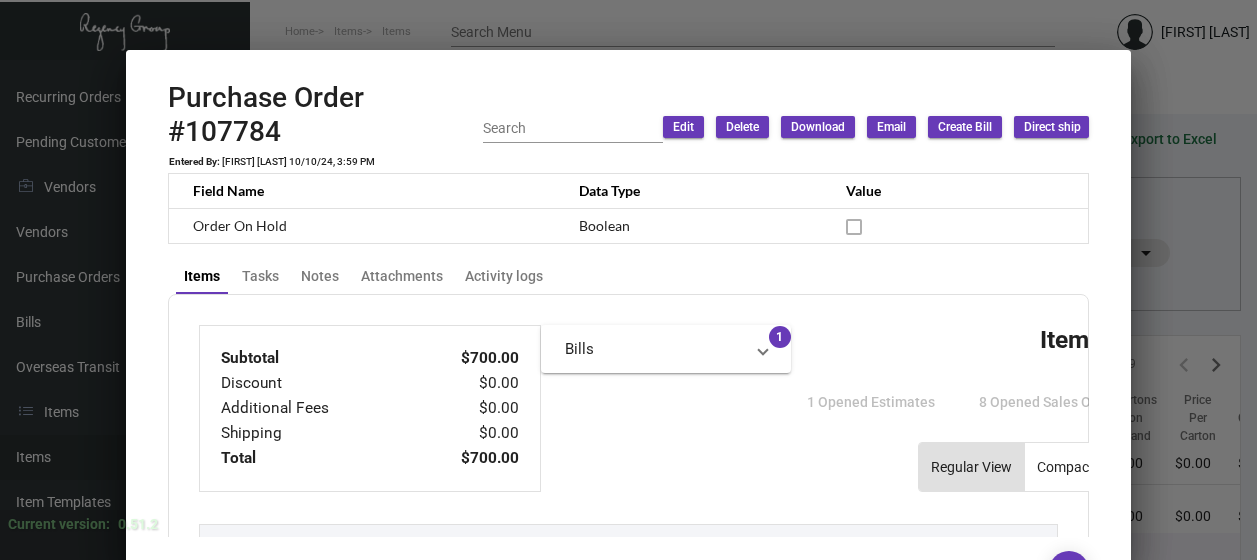 scroll, scrollTop: 283, scrollLeft: 0, axis: vertical 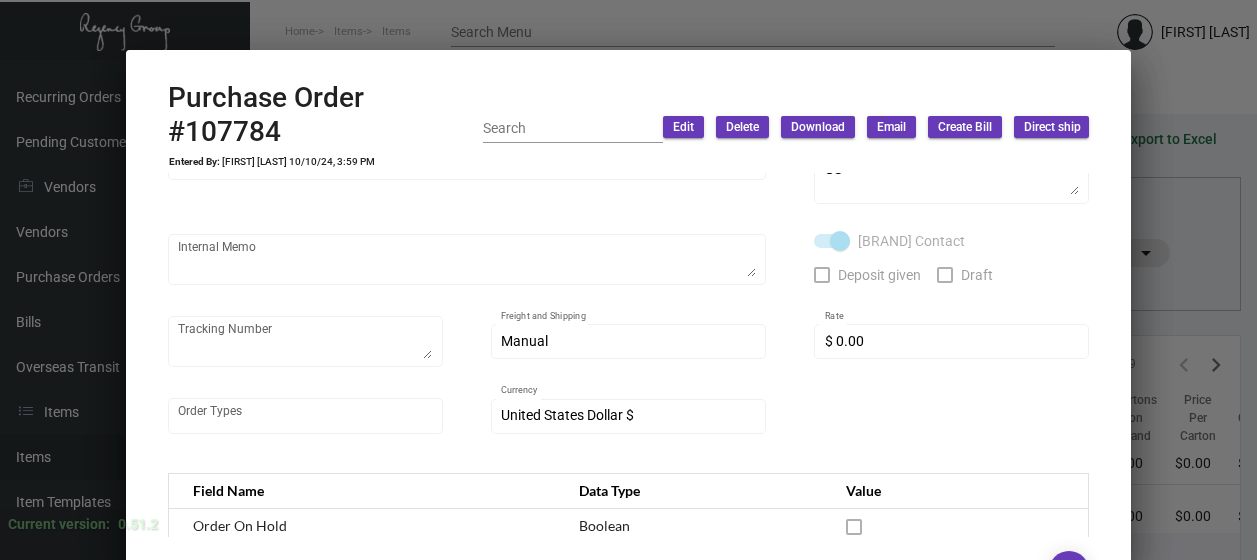 click at bounding box center [628, 280] 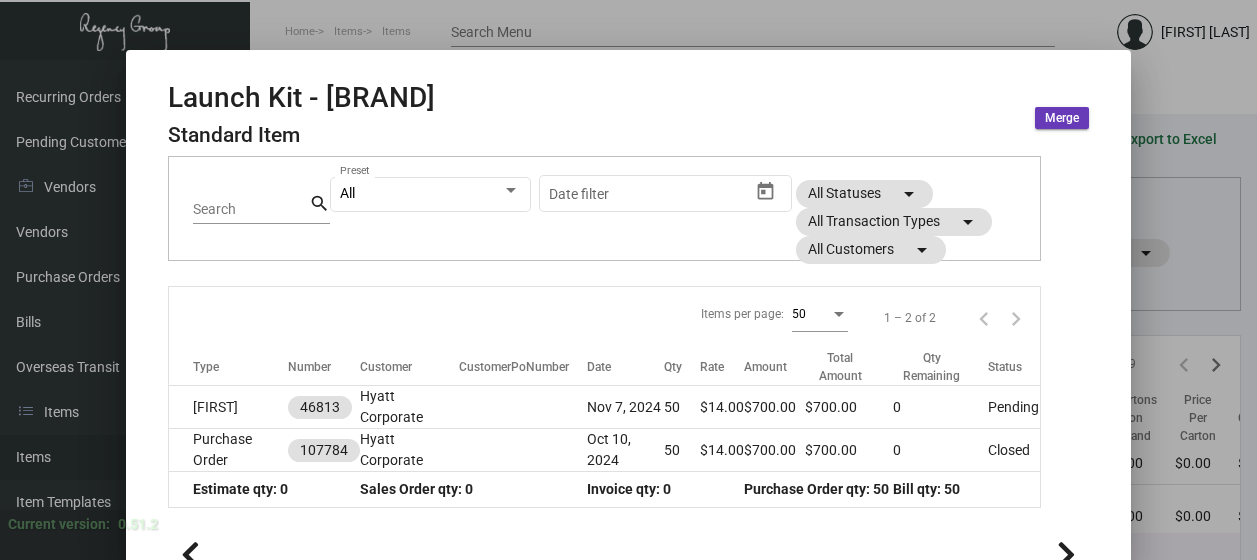 click at bounding box center (628, 280) 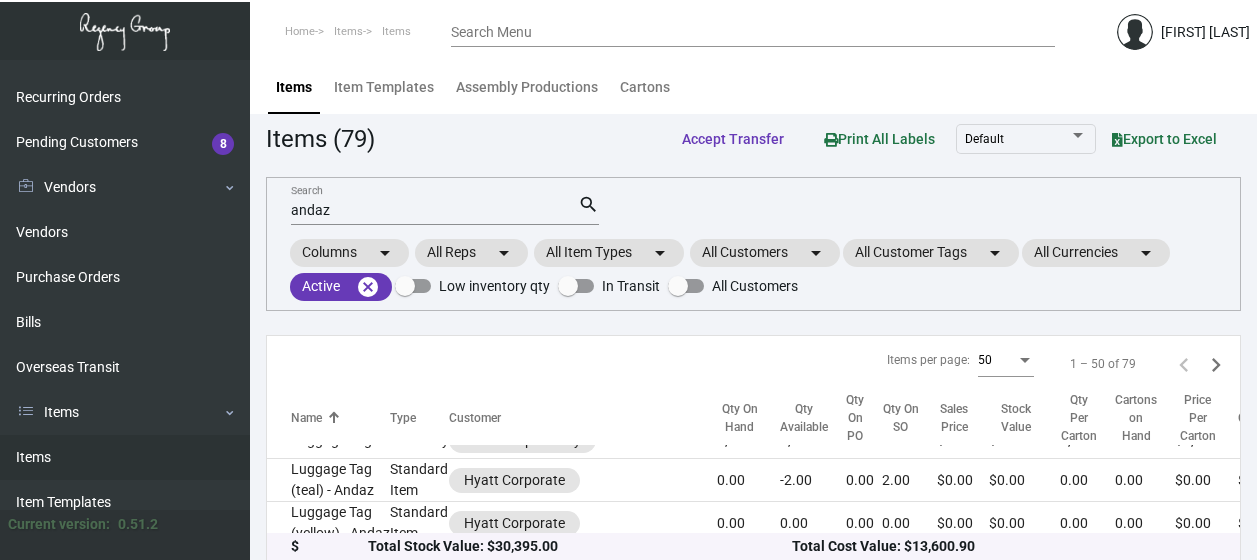 scroll, scrollTop: 2229, scrollLeft: 0, axis: vertical 